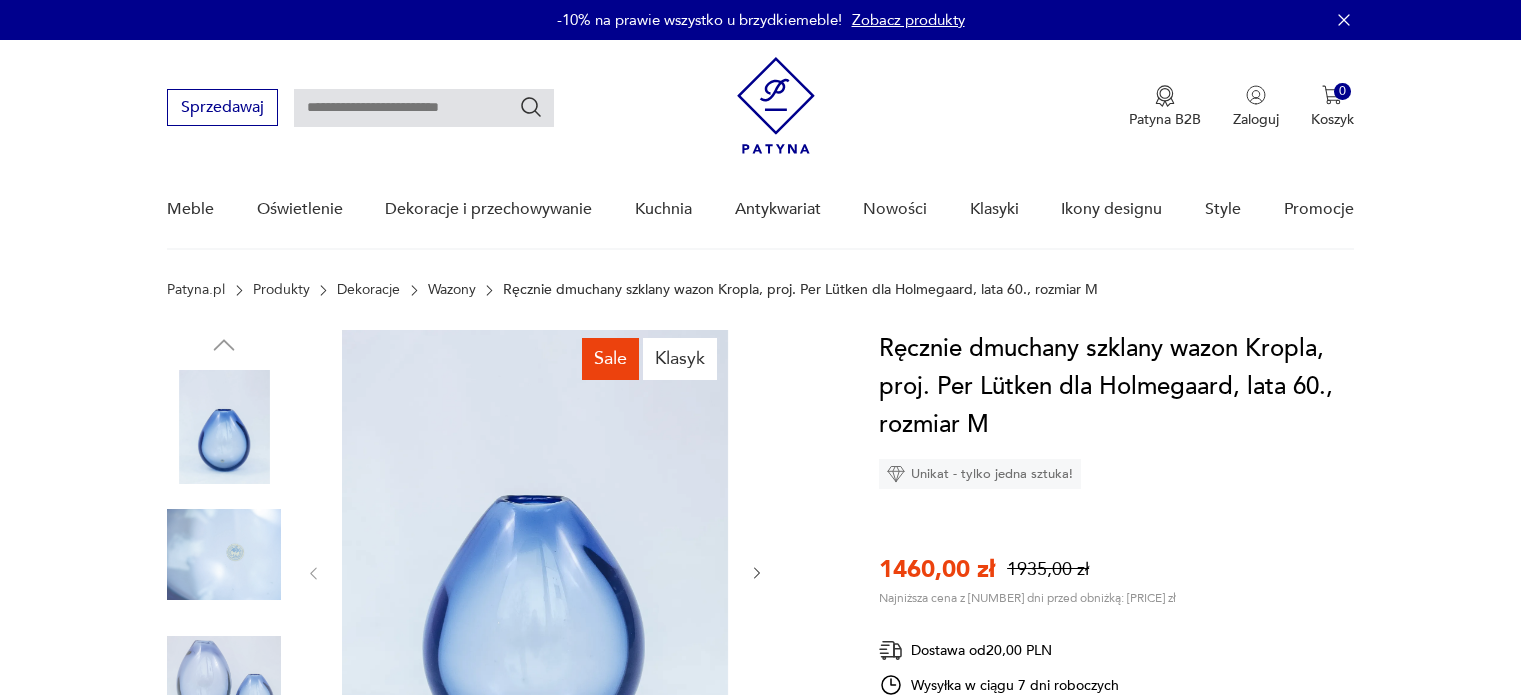 scroll, scrollTop: 0, scrollLeft: 0, axis: both 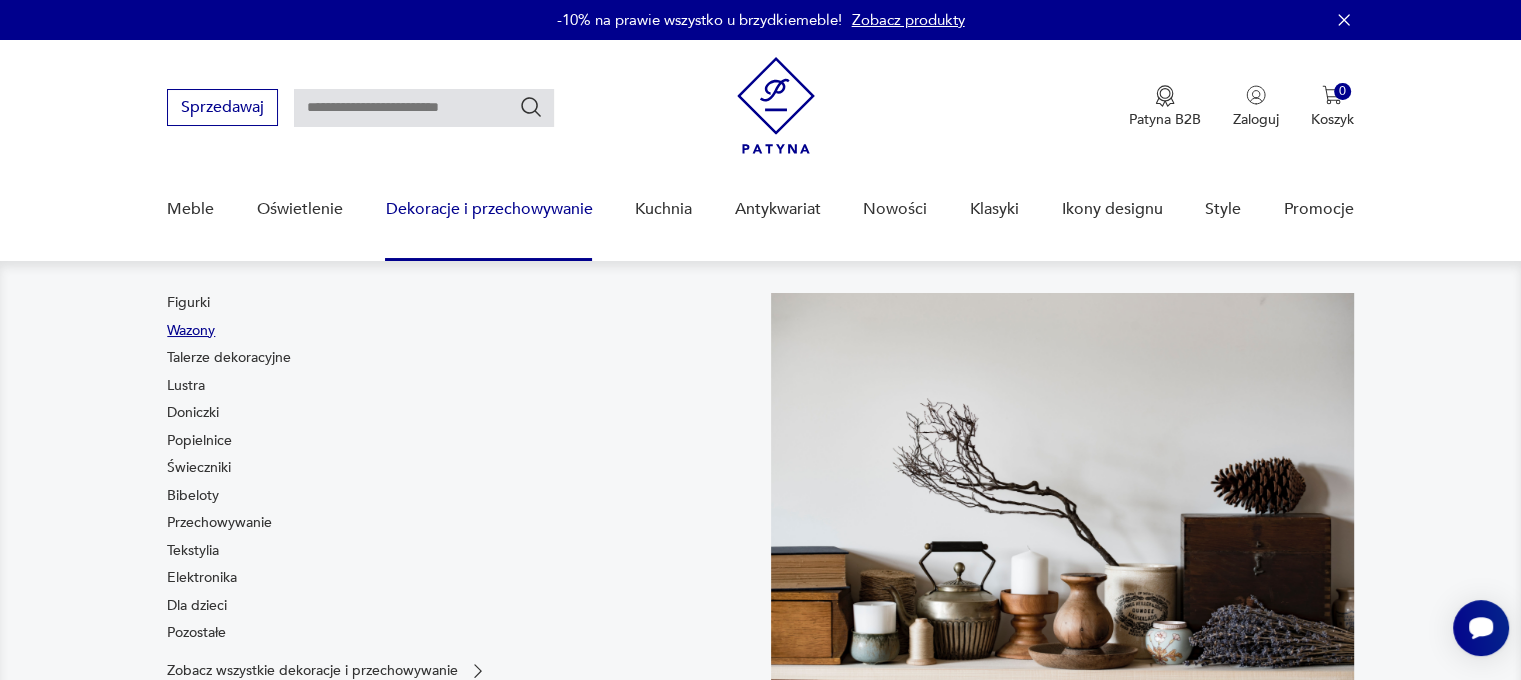 click on "Wazony" at bounding box center (191, 331) 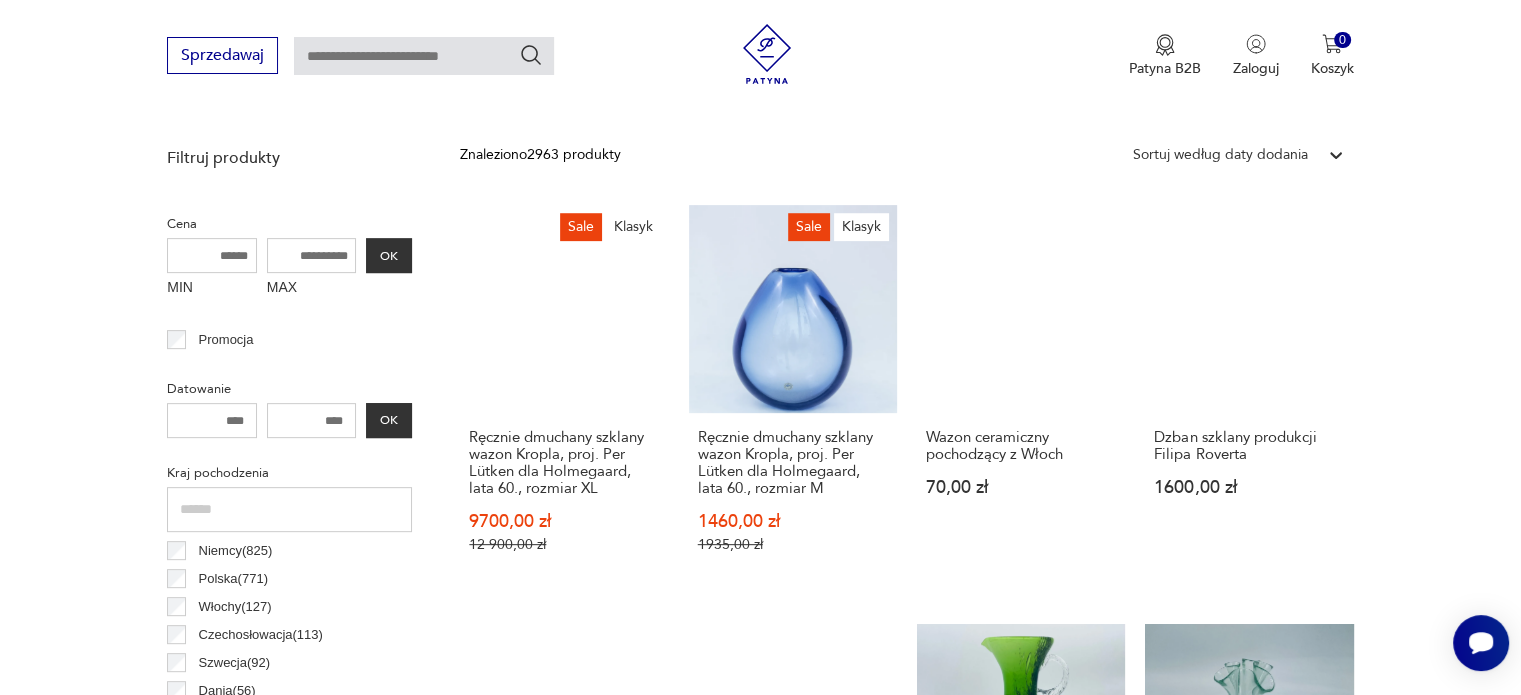 scroll, scrollTop: 729, scrollLeft: 0, axis: vertical 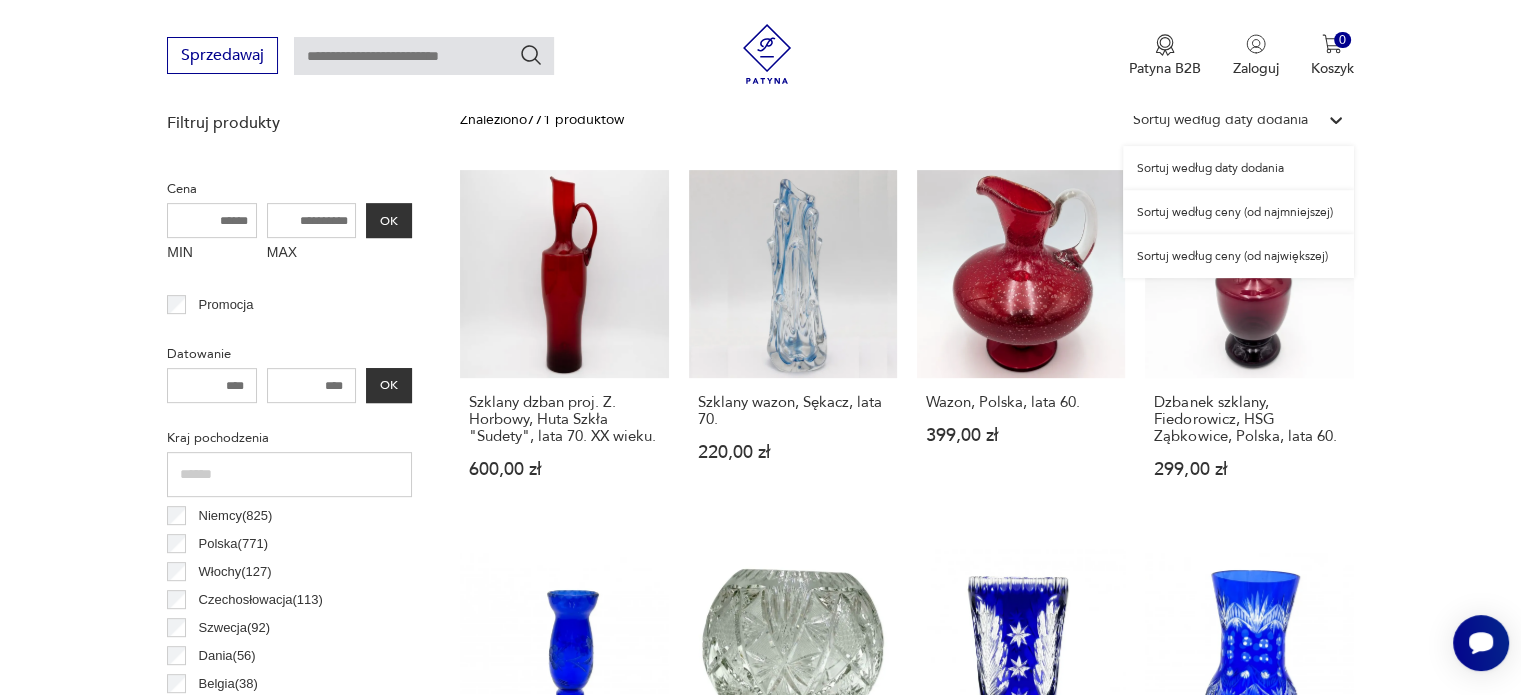 click on "Sortuj według daty dodania" at bounding box center (1220, 120) 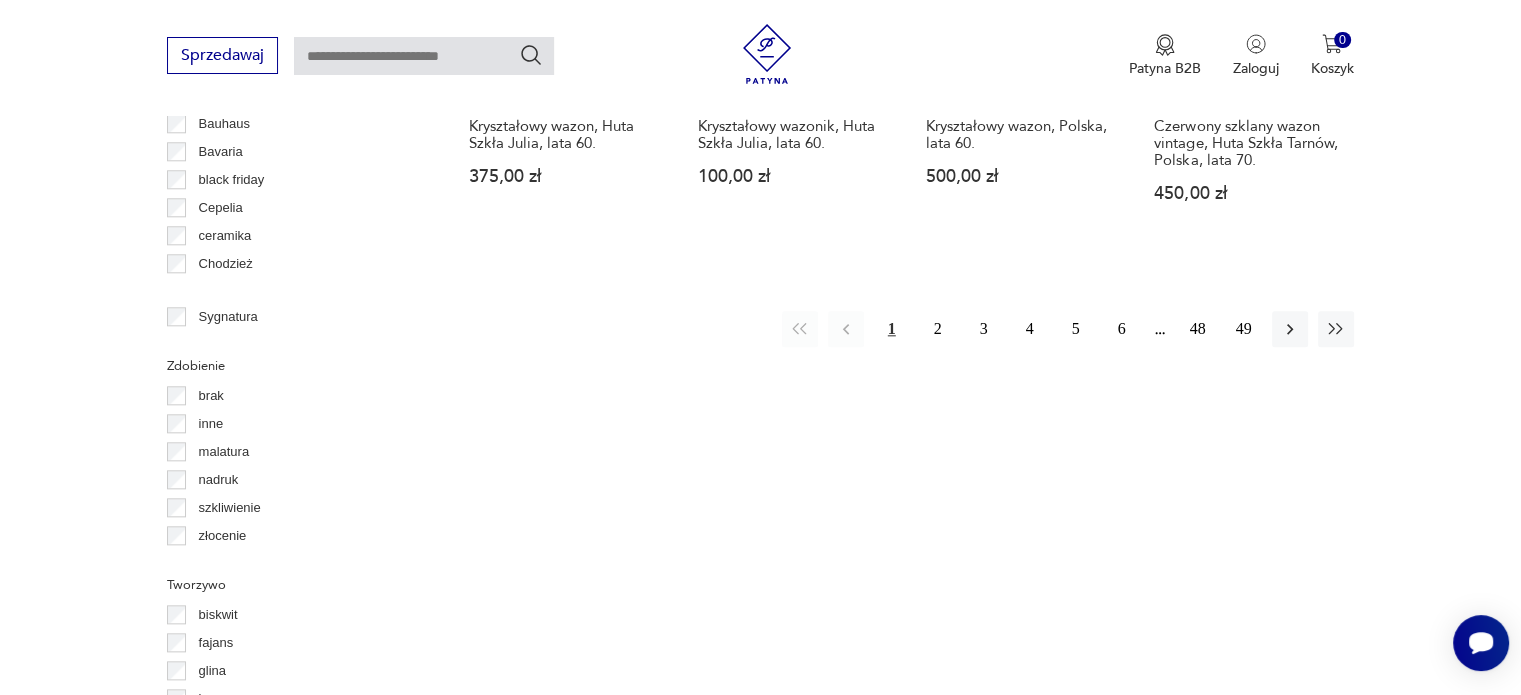 scroll, scrollTop: 2130, scrollLeft: 0, axis: vertical 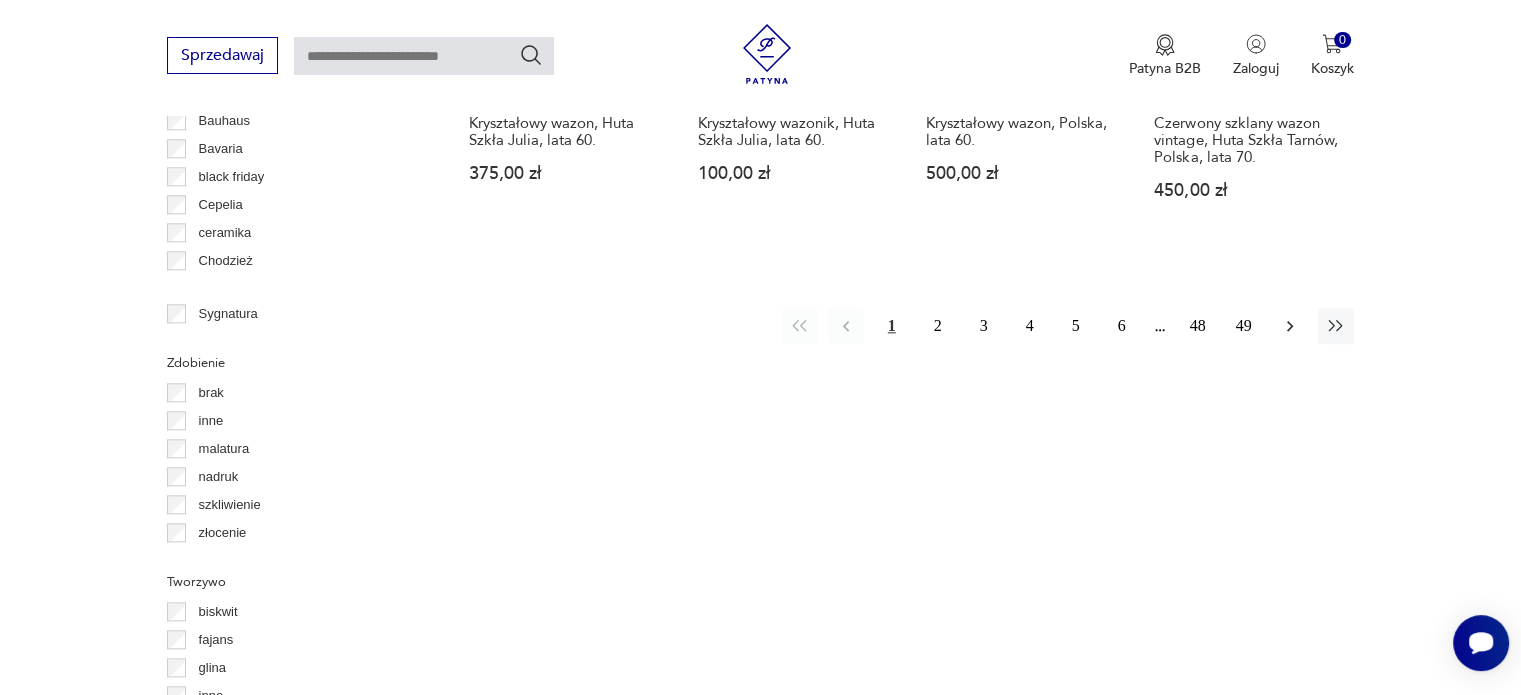 click at bounding box center [1290, 326] 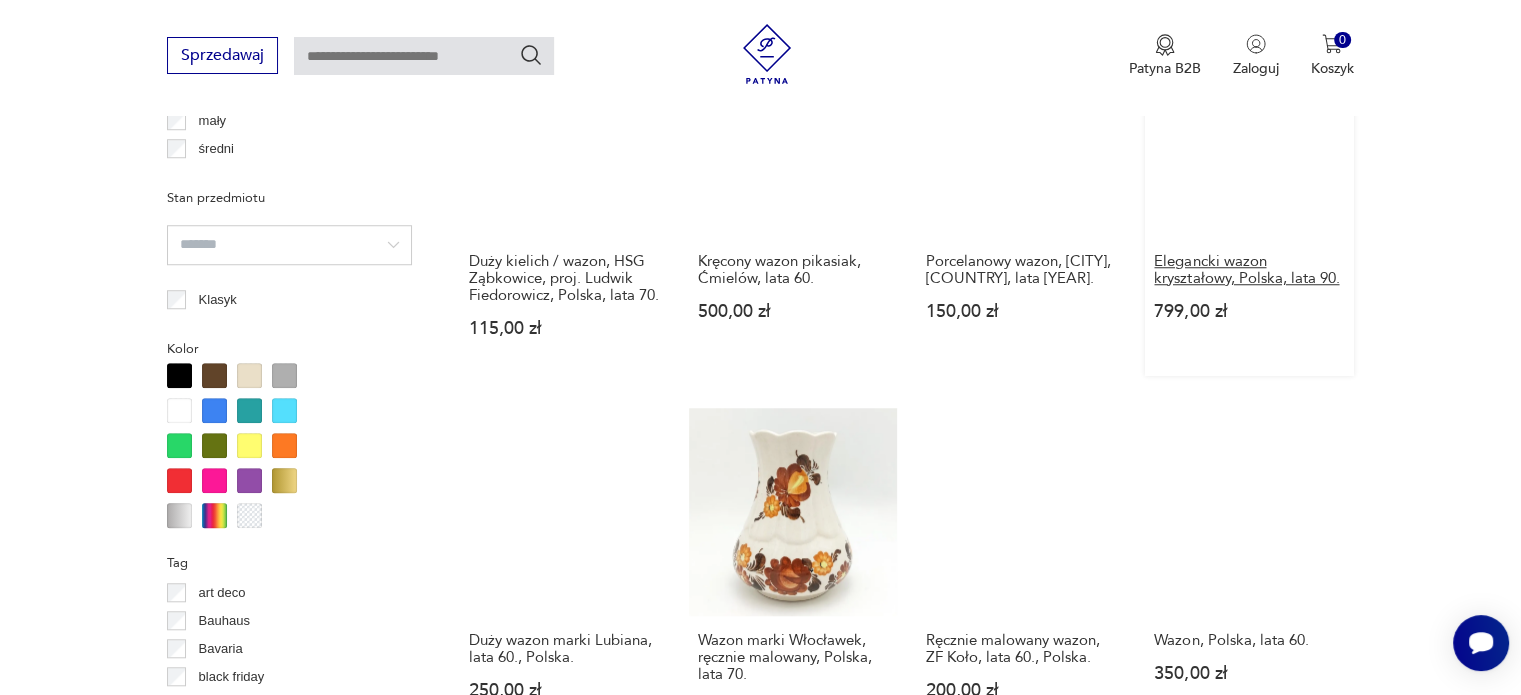 scroll, scrollTop: 1530, scrollLeft: 0, axis: vertical 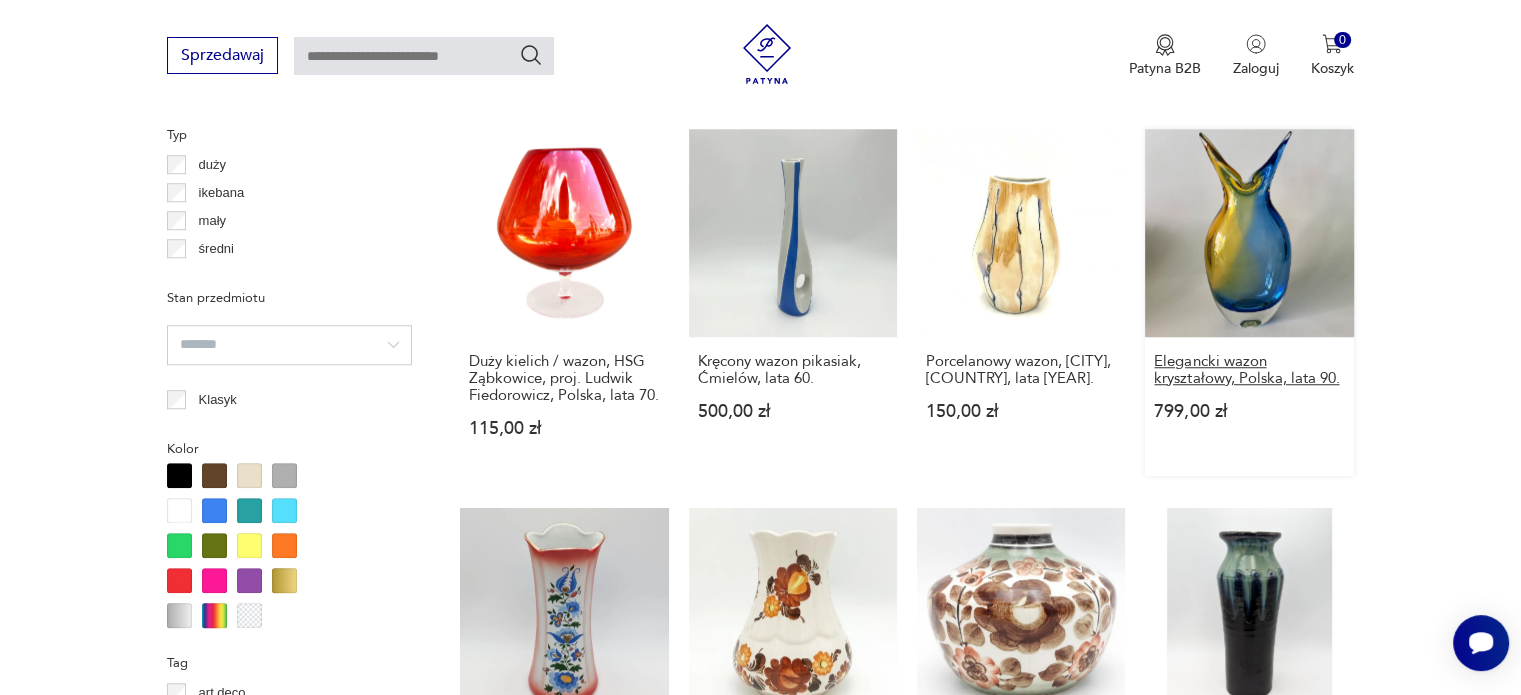 click on "Elegancki wazon kryształowy, Polska, lata 90." at bounding box center (1249, 370) 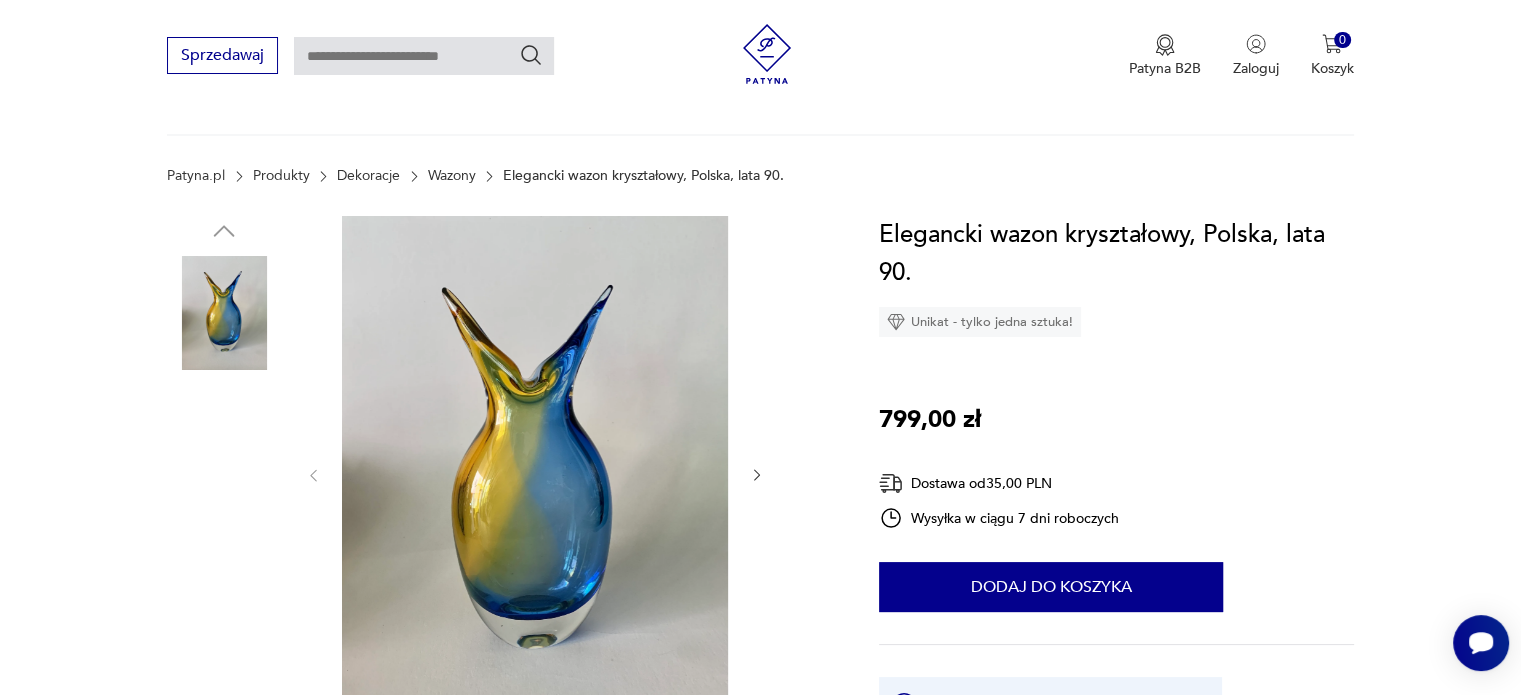 scroll, scrollTop: 300, scrollLeft: 0, axis: vertical 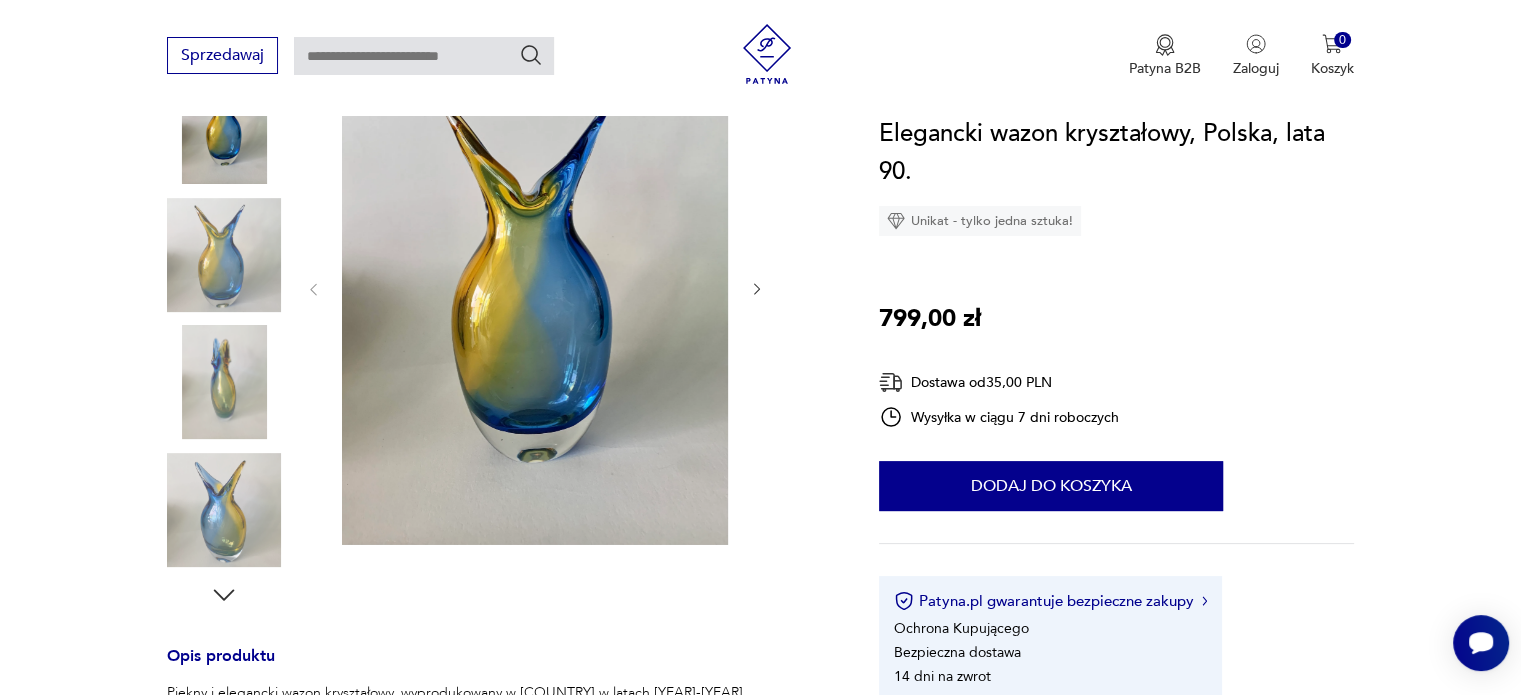 click at bounding box center [757, 289] 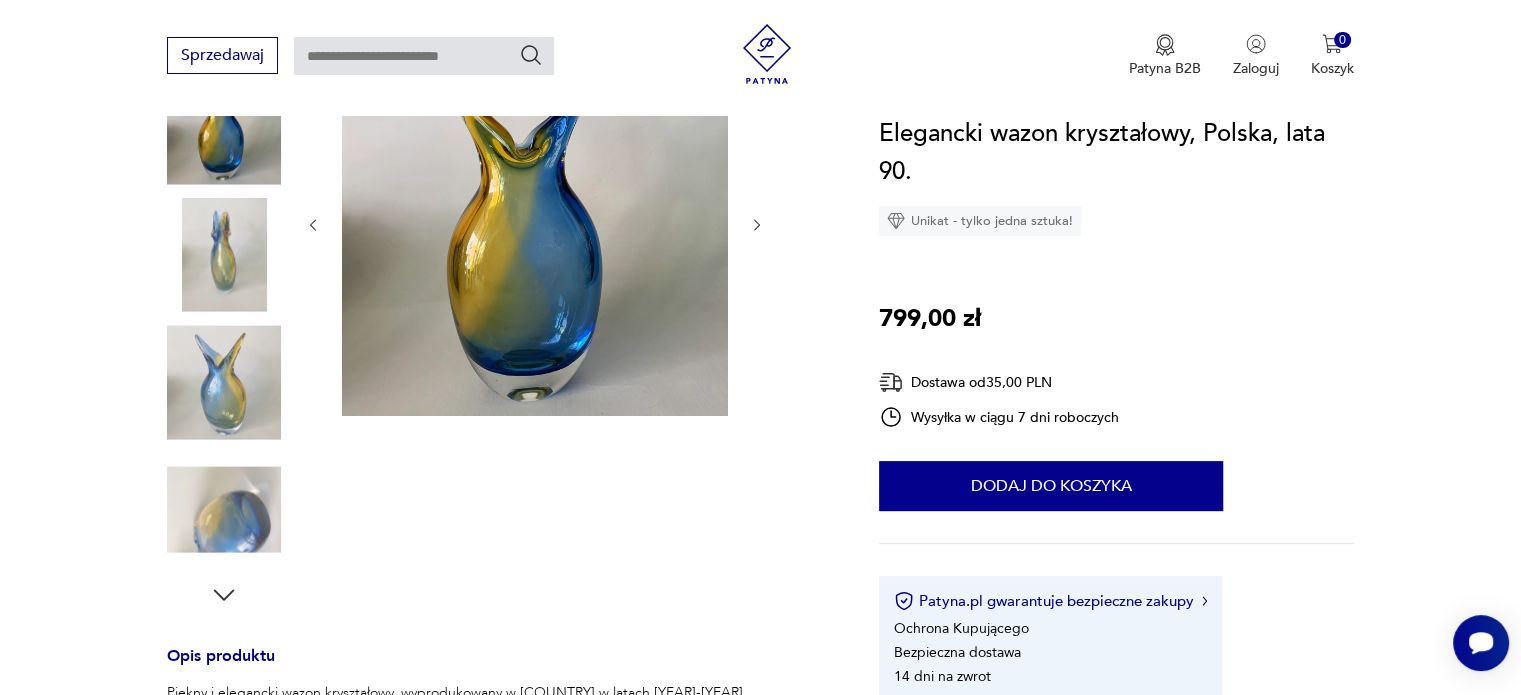 click at bounding box center (535, 225) 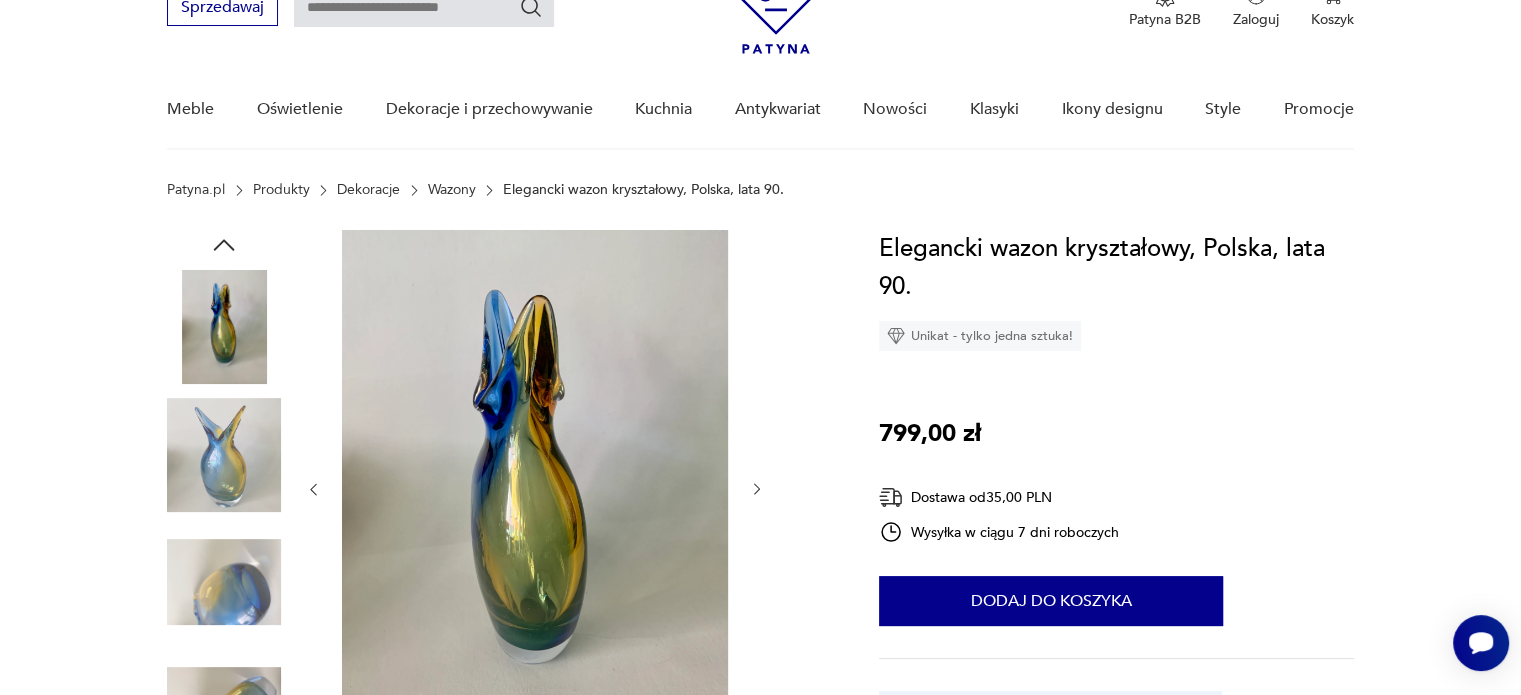 scroll, scrollTop: 200, scrollLeft: 0, axis: vertical 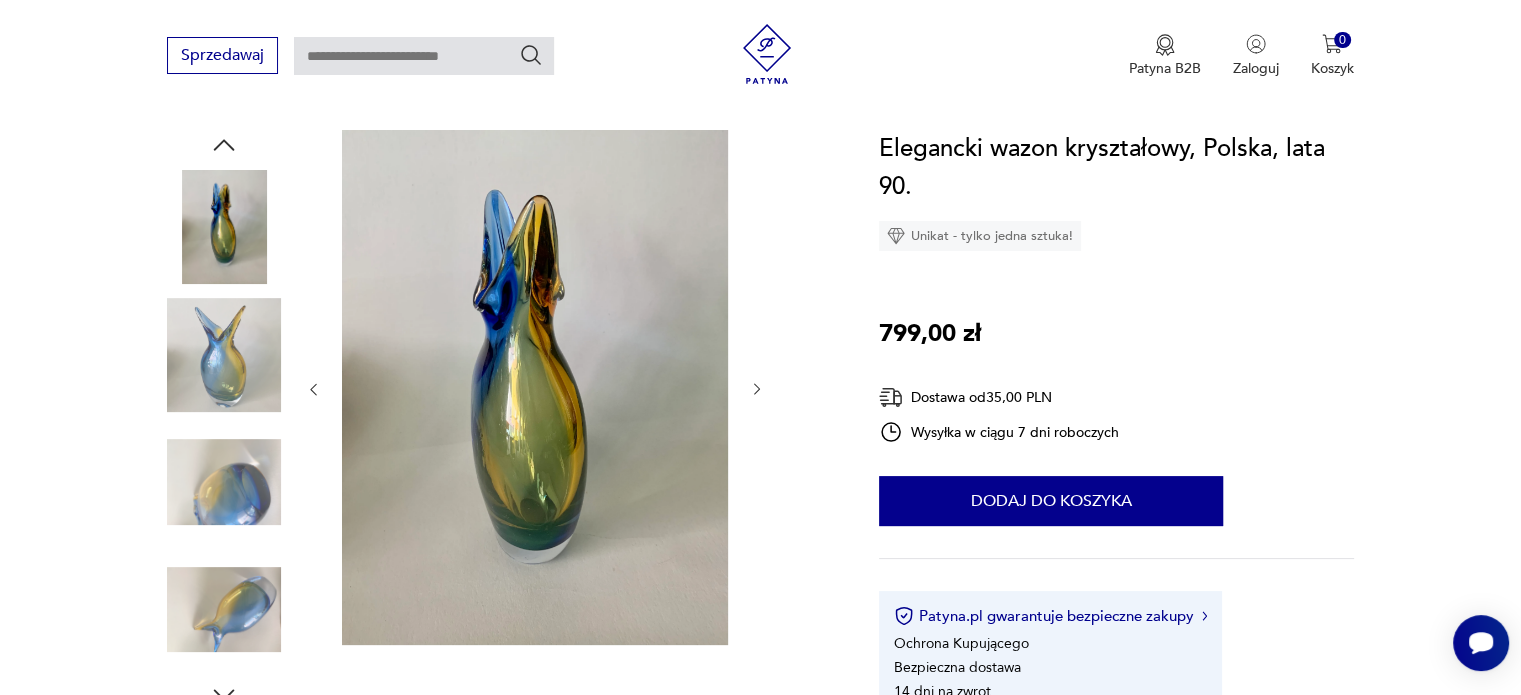 click at bounding box center (757, 389) 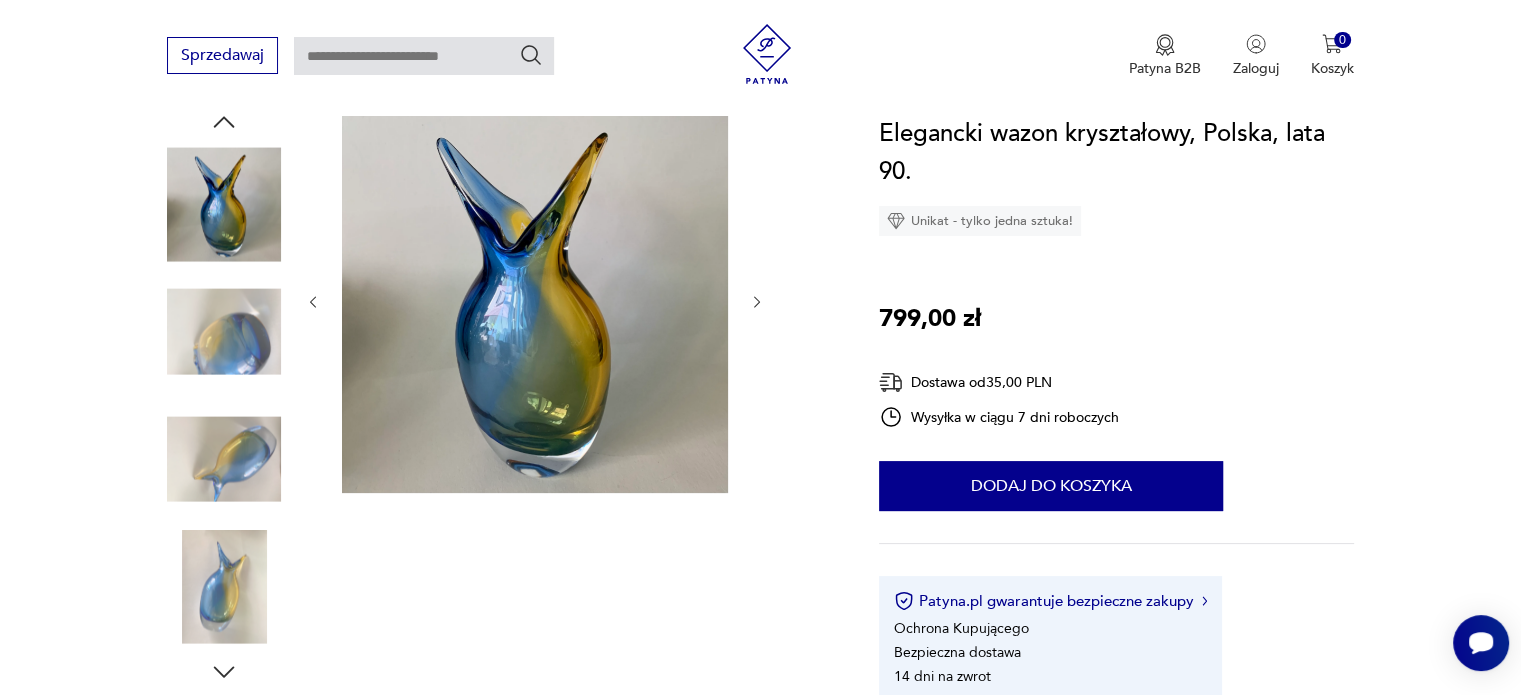 scroll, scrollTop: 100, scrollLeft: 0, axis: vertical 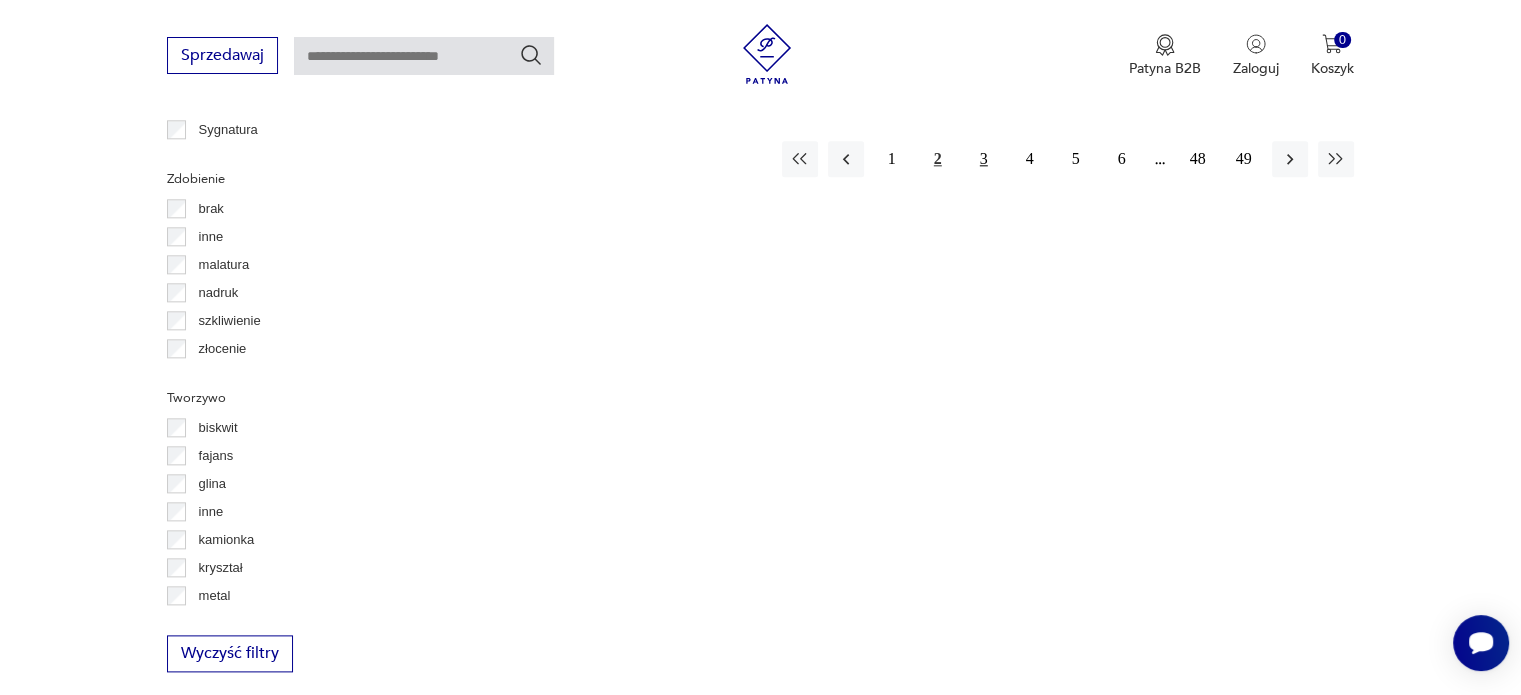 click on "3" at bounding box center [984, 159] 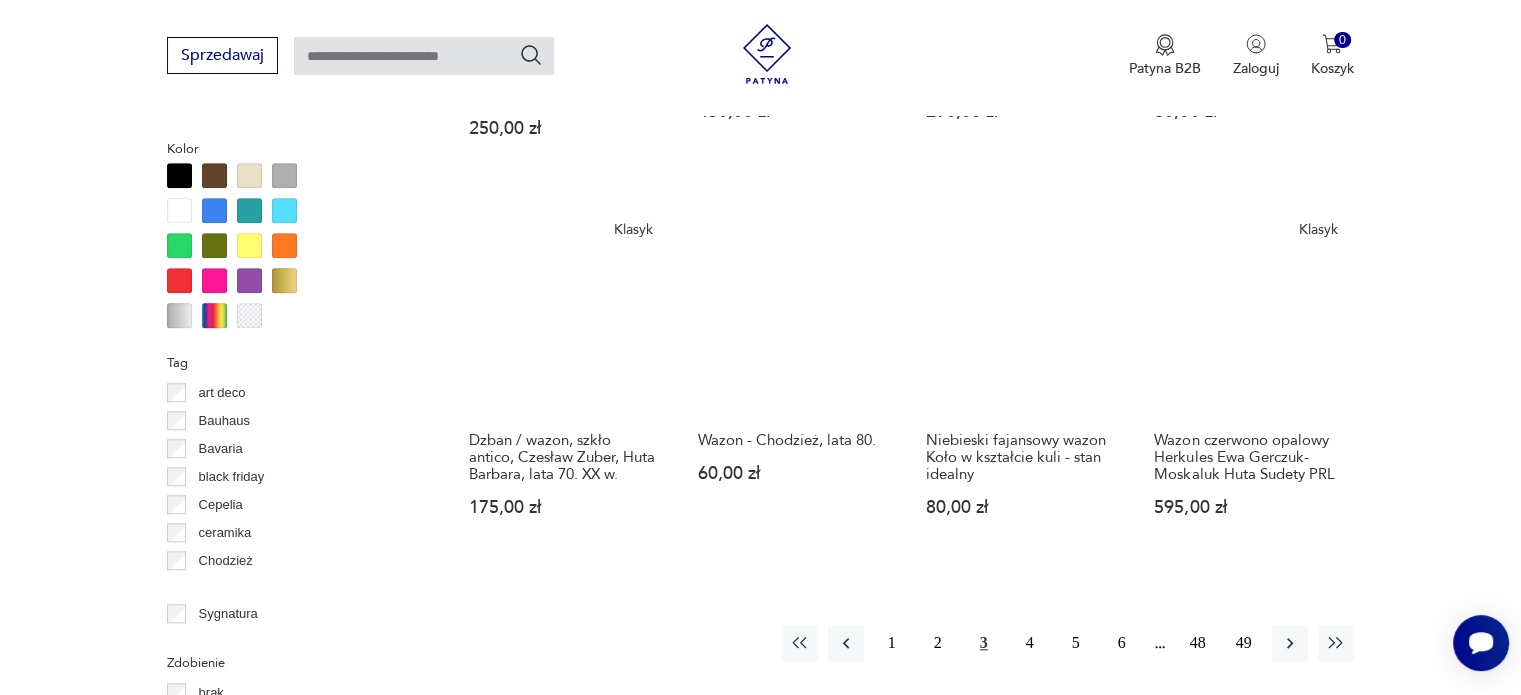 scroll, scrollTop: 1930, scrollLeft: 0, axis: vertical 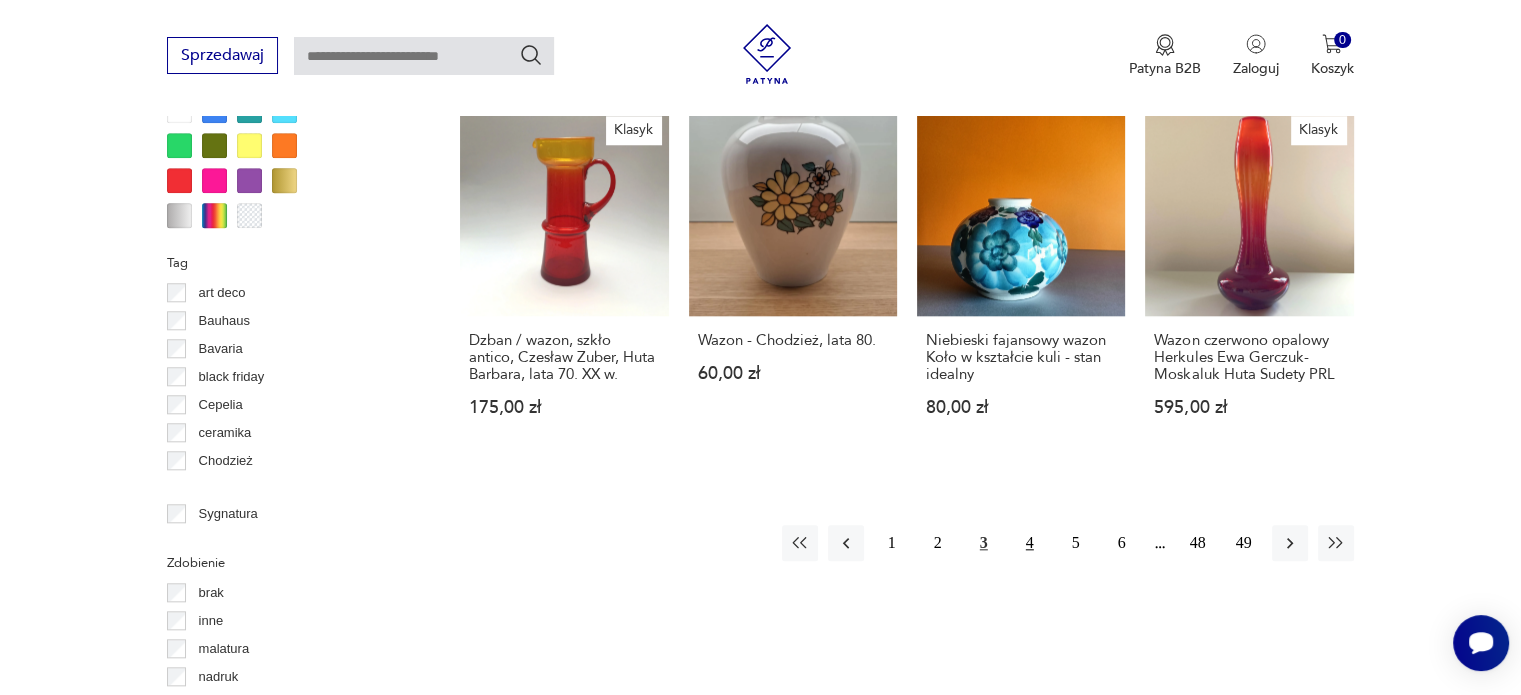 click on "4" at bounding box center [1030, 543] 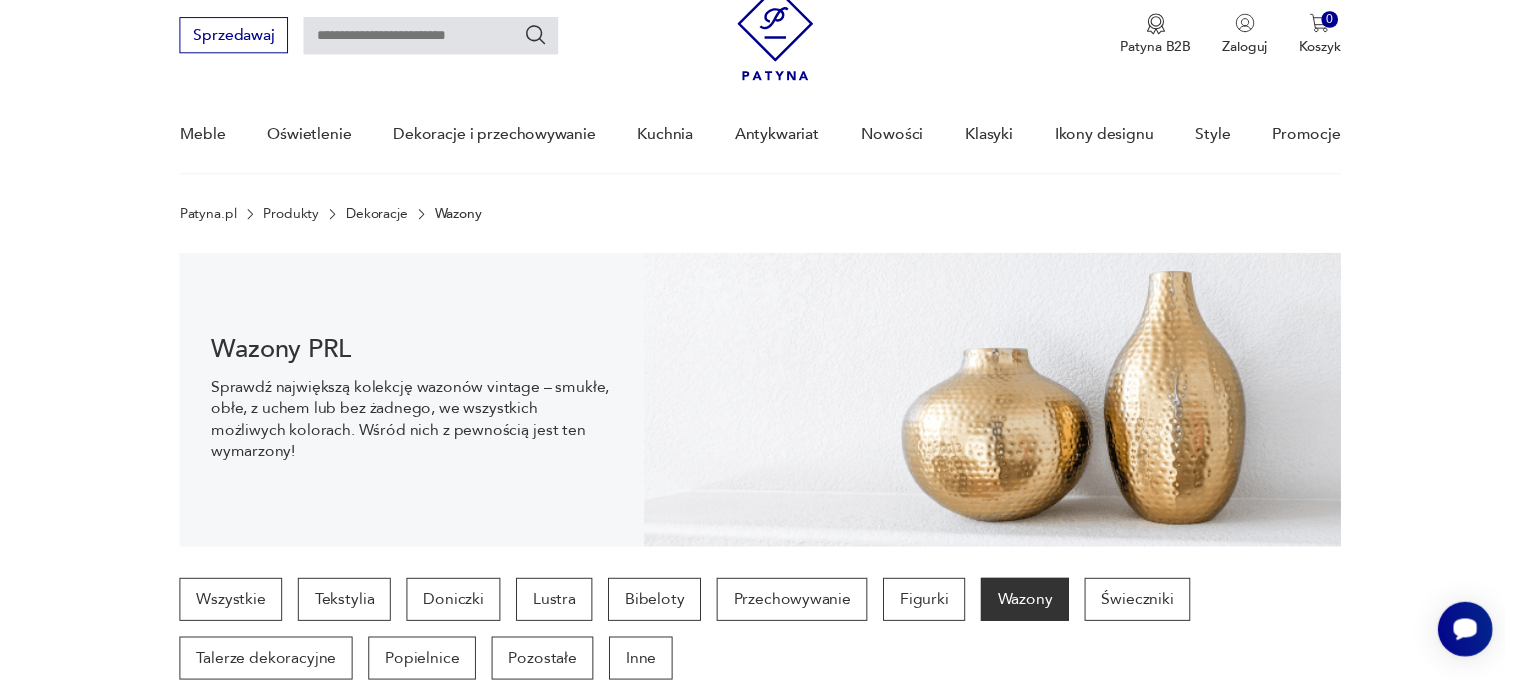 scroll, scrollTop: 0, scrollLeft: 0, axis: both 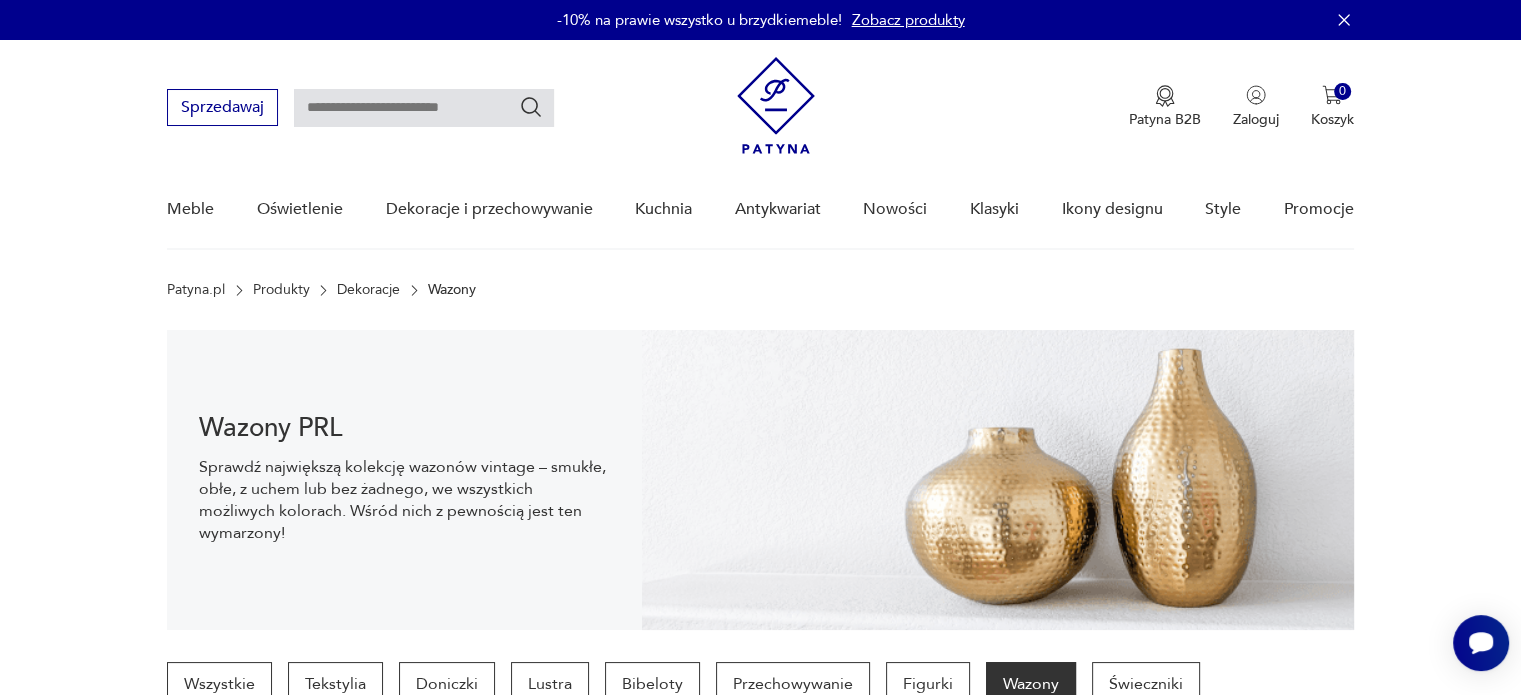 click at bounding box center [424, 108] 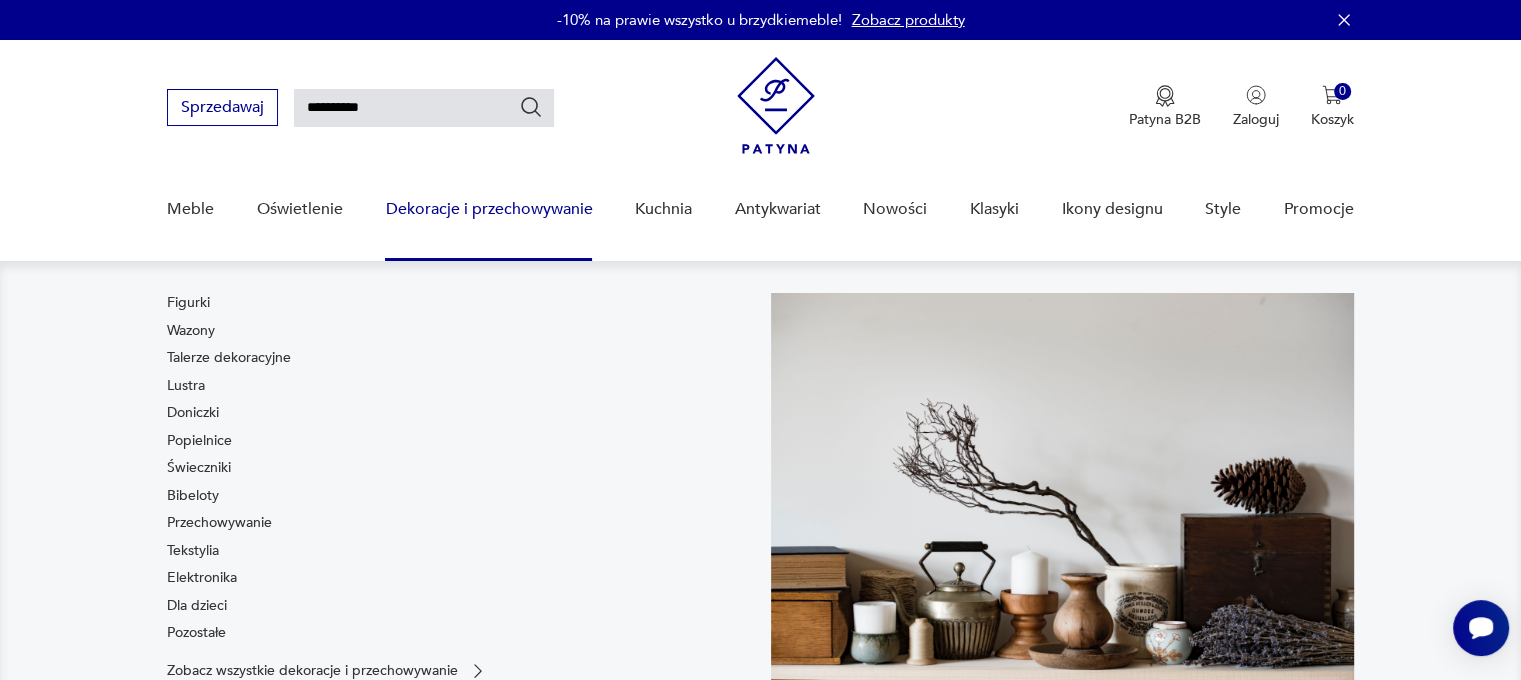 type on "**********" 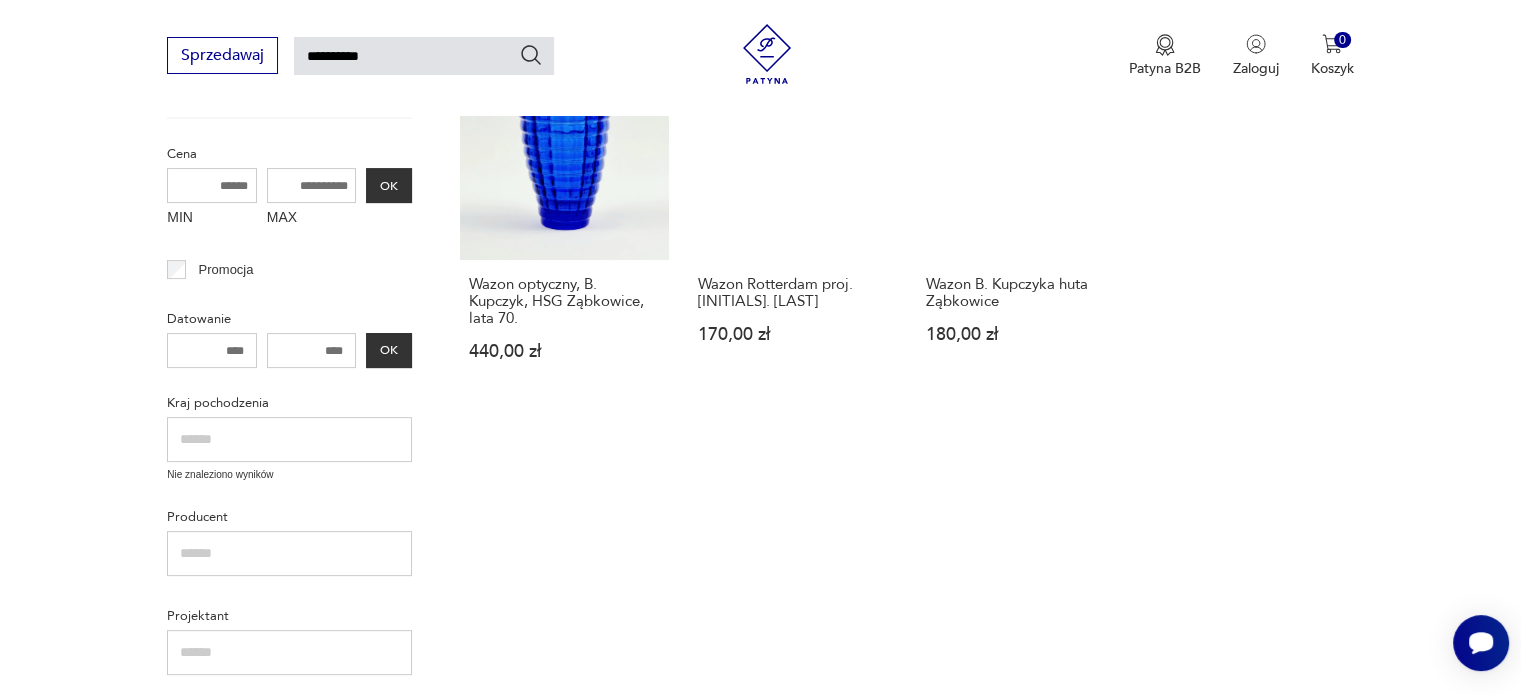 scroll, scrollTop: 111, scrollLeft: 0, axis: vertical 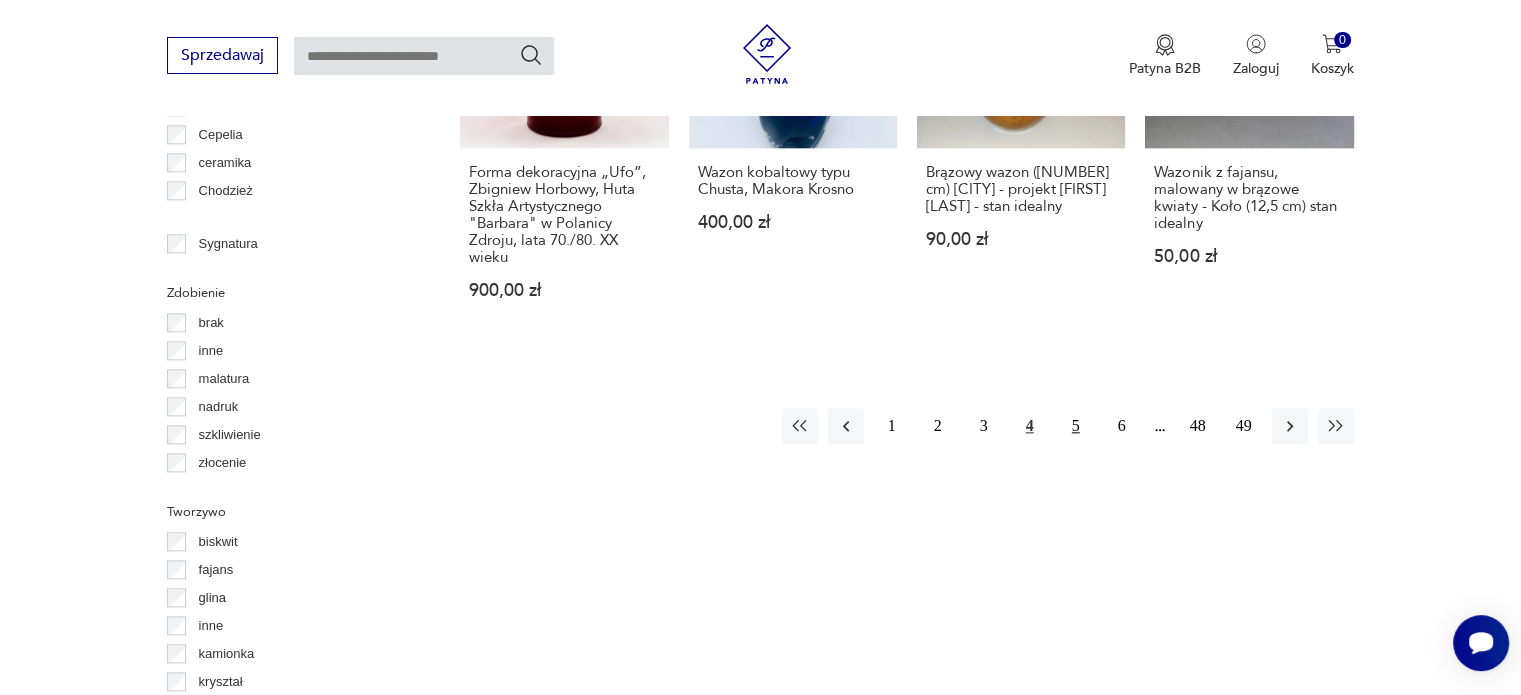 click on "5" at bounding box center [1076, 426] 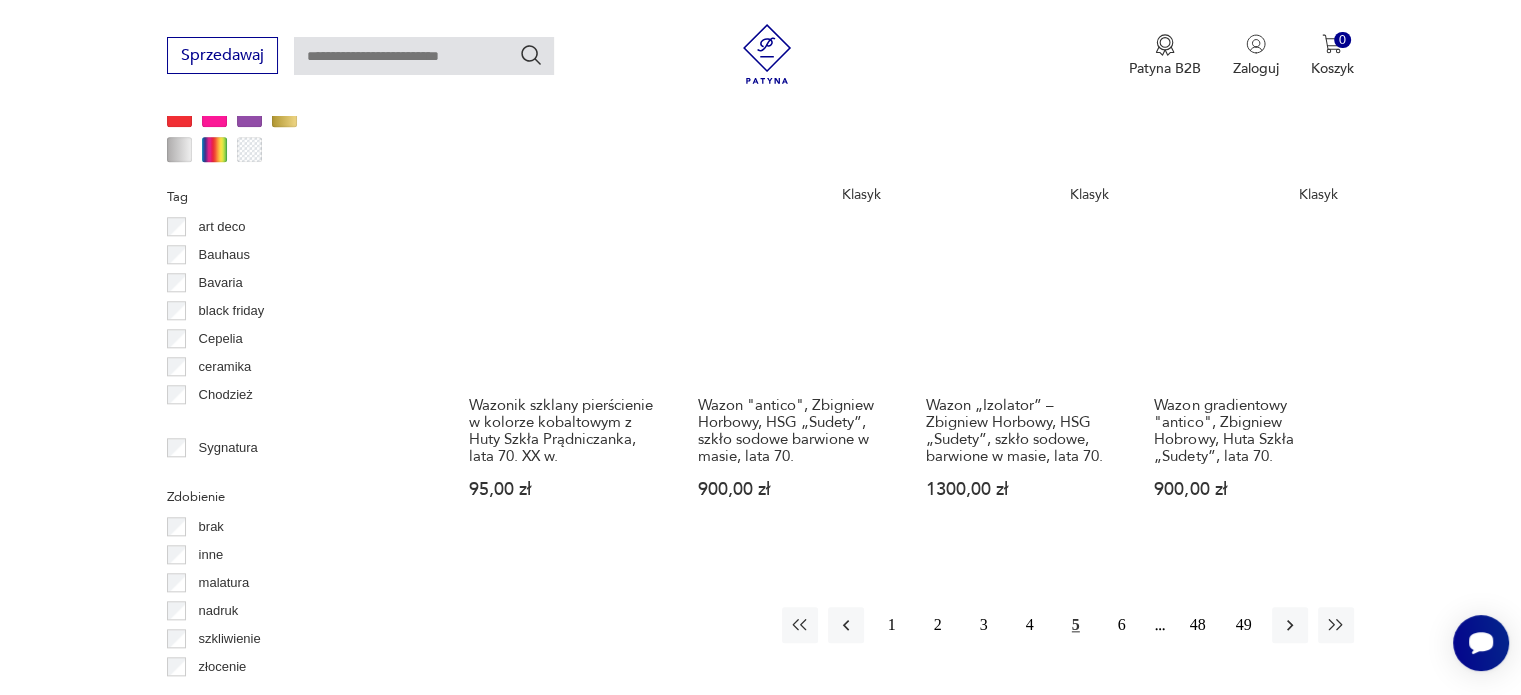 scroll, scrollTop: 2030, scrollLeft: 0, axis: vertical 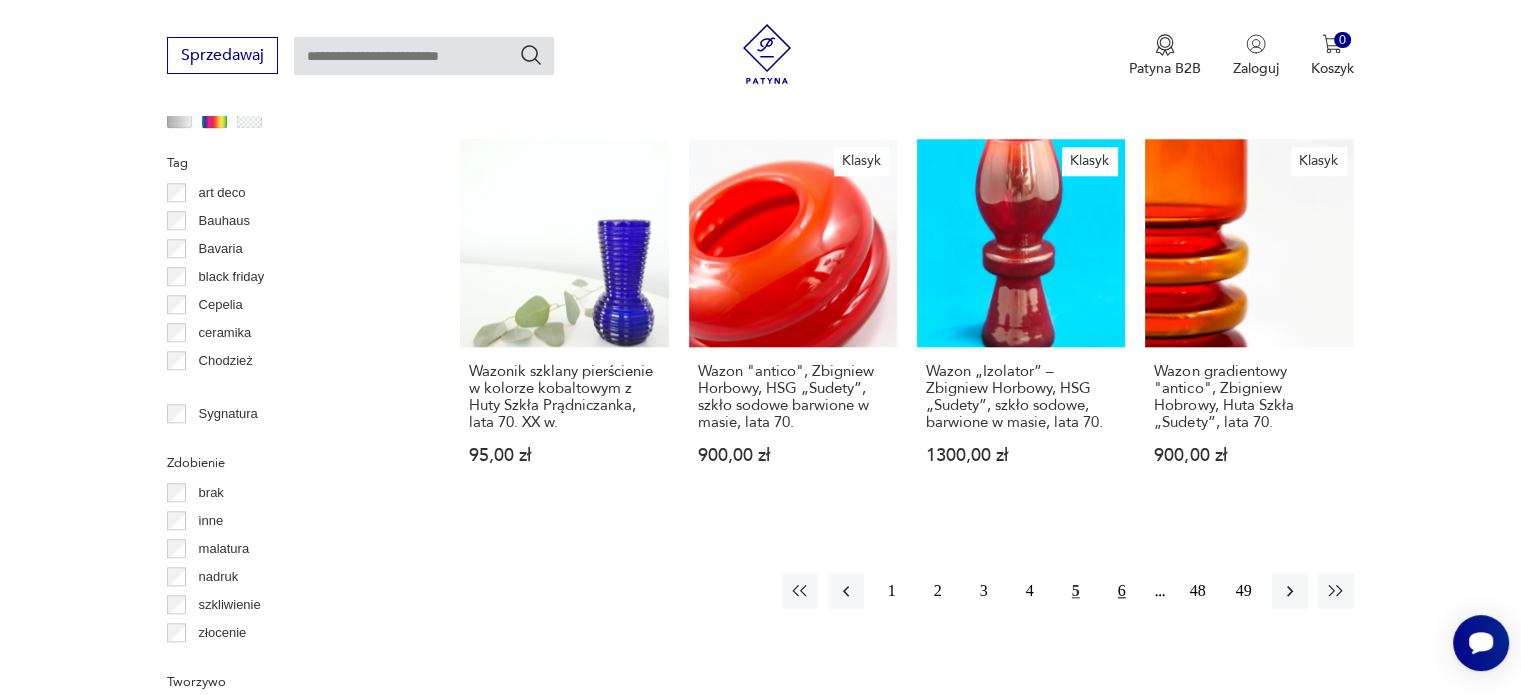 click on "6" at bounding box center [1122, 591] 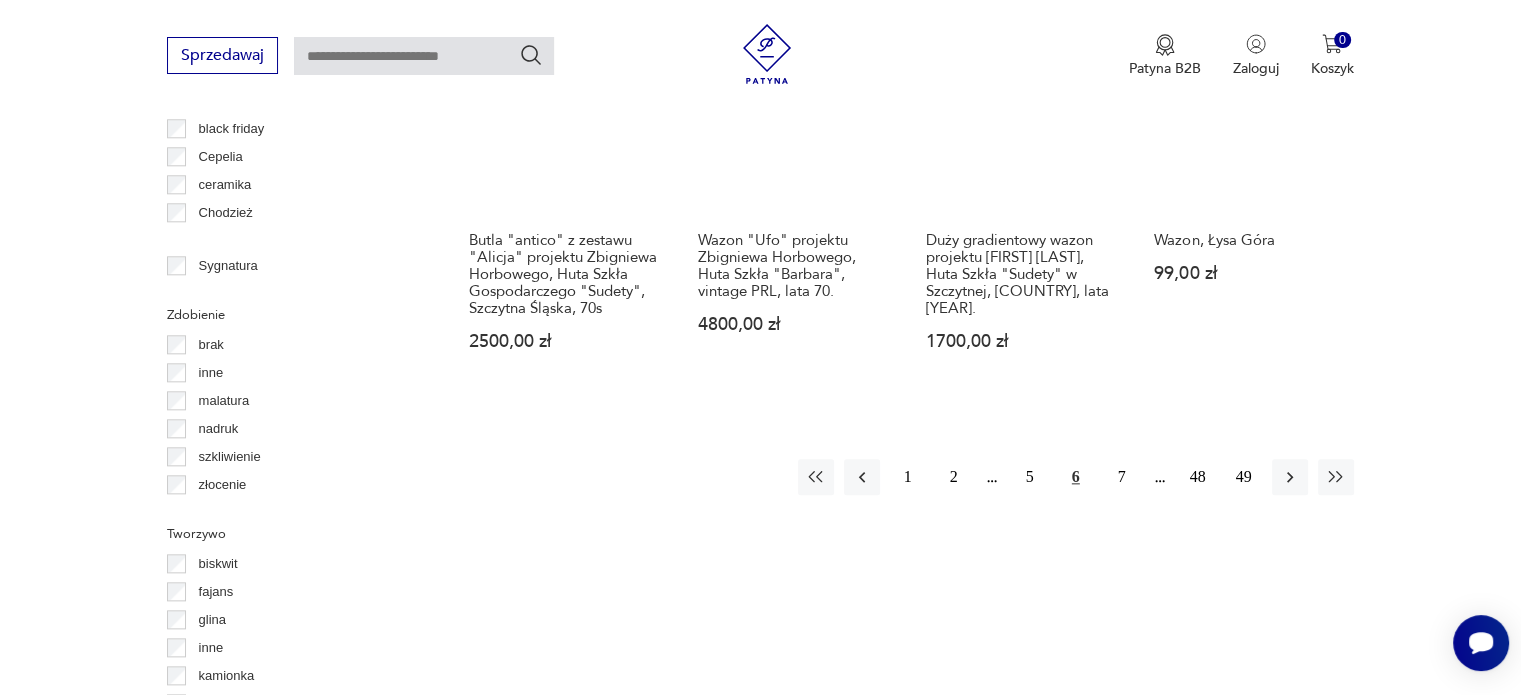scroll, scrollTop: 2230, scrollLeft: 0, axis: vertical 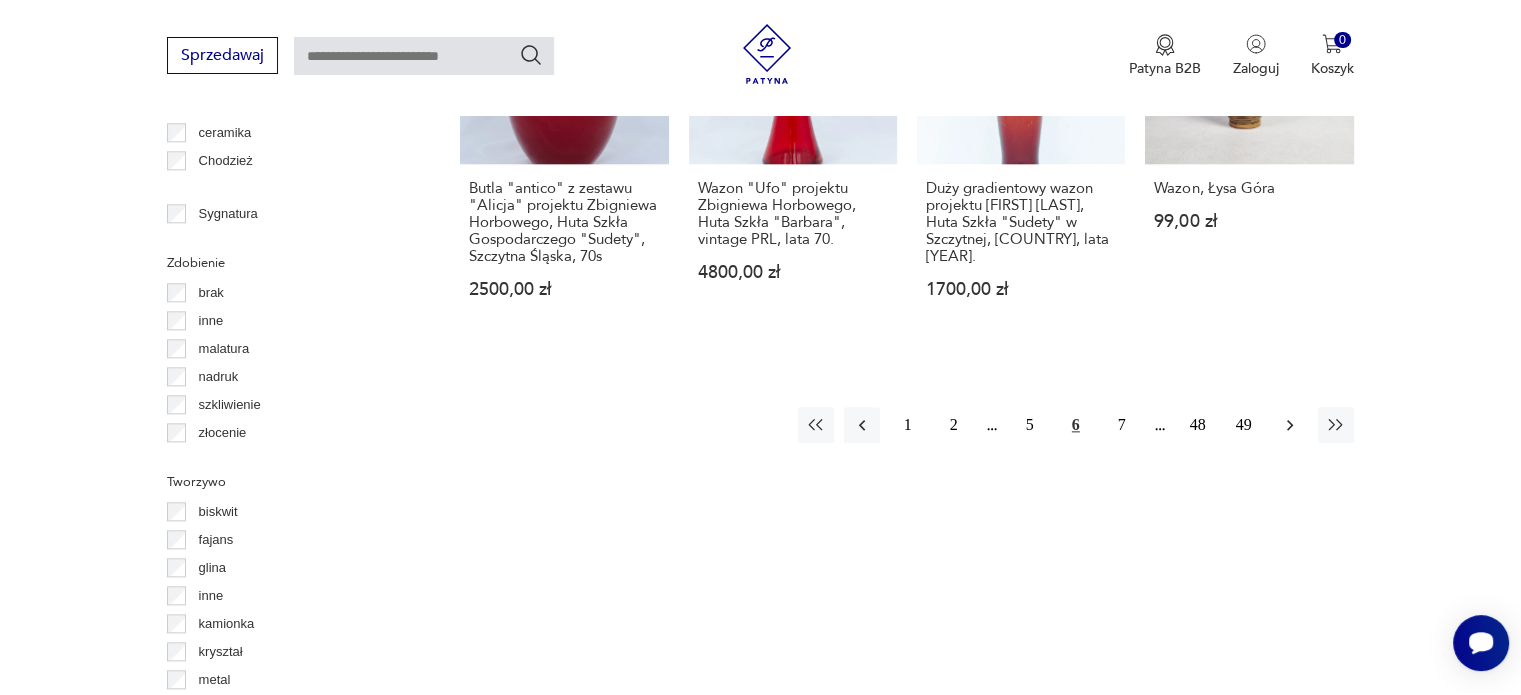 click at bounding box center (1290, 425) 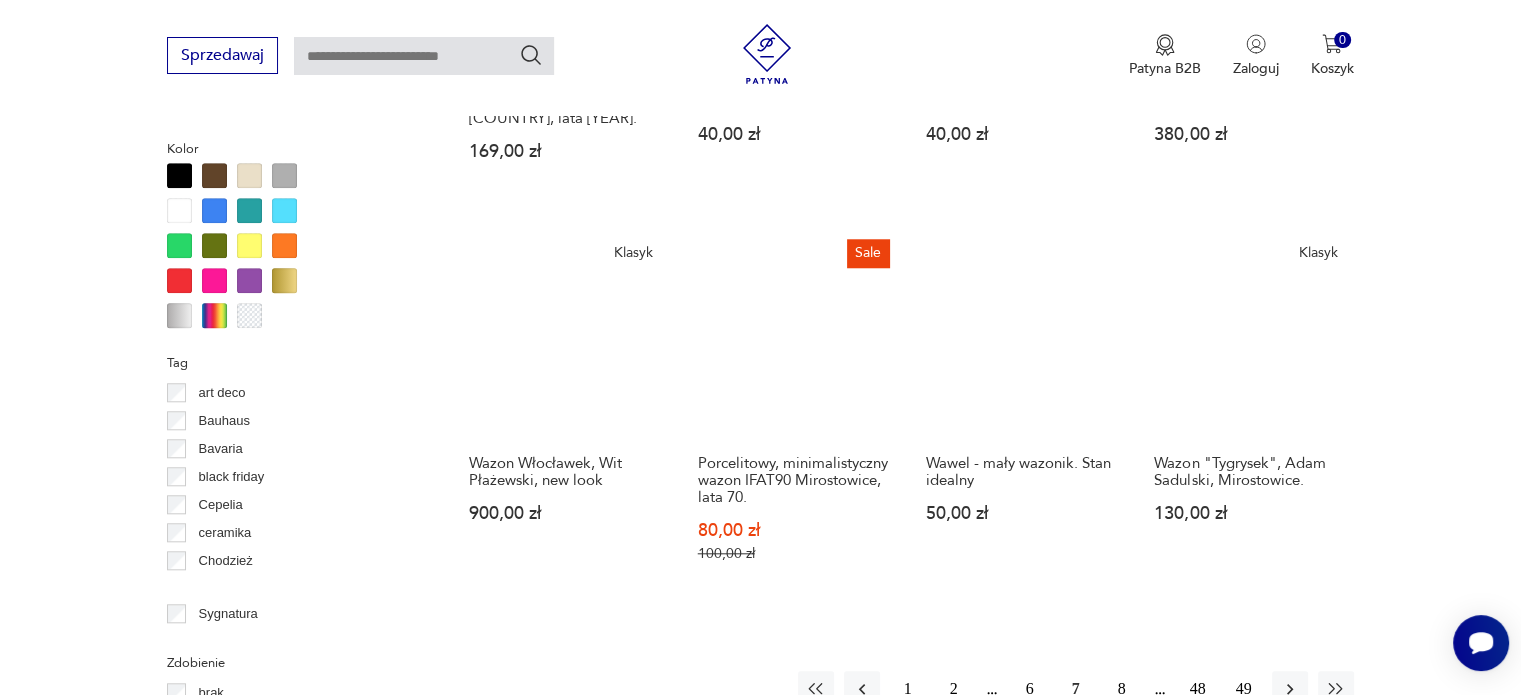 scroll, scrollTop: 1930, scrollLeft: 0, axis: vertical 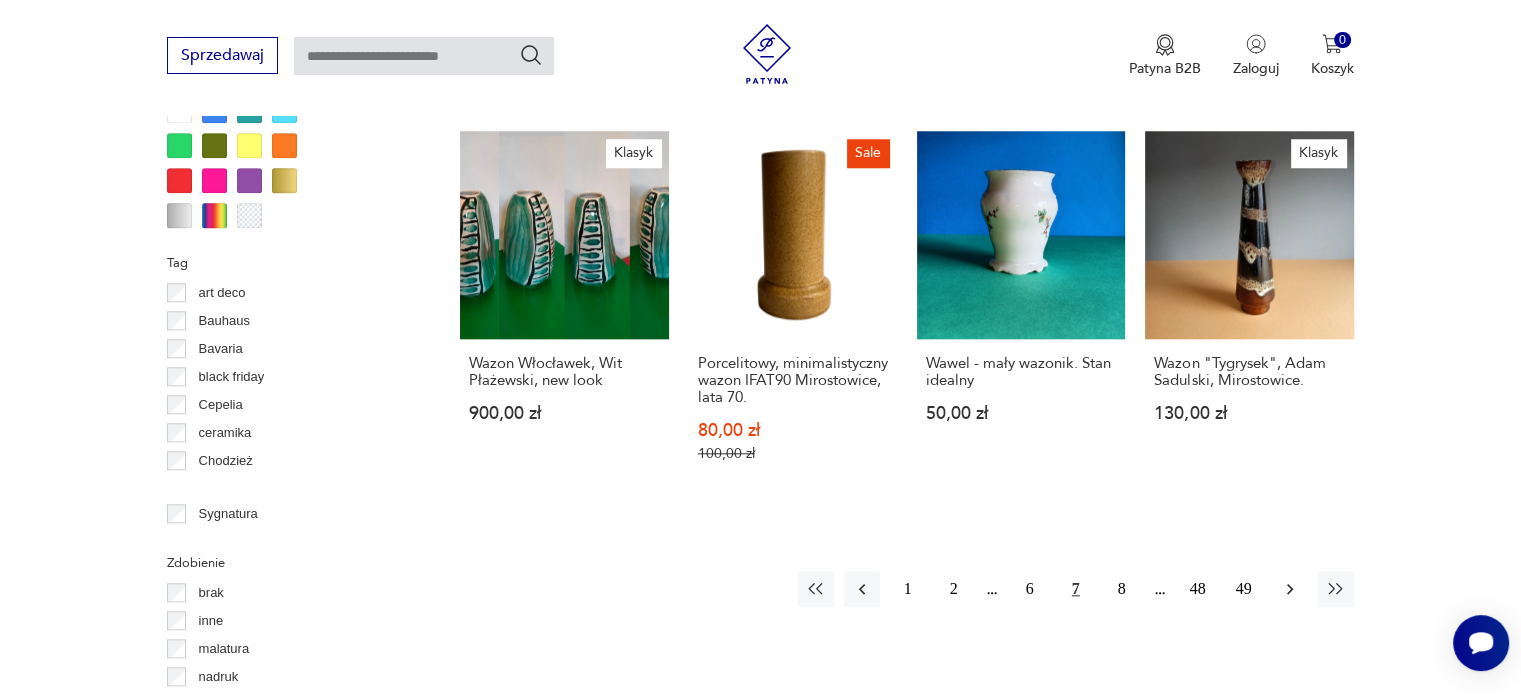 click at bounding box center (1290, 589) 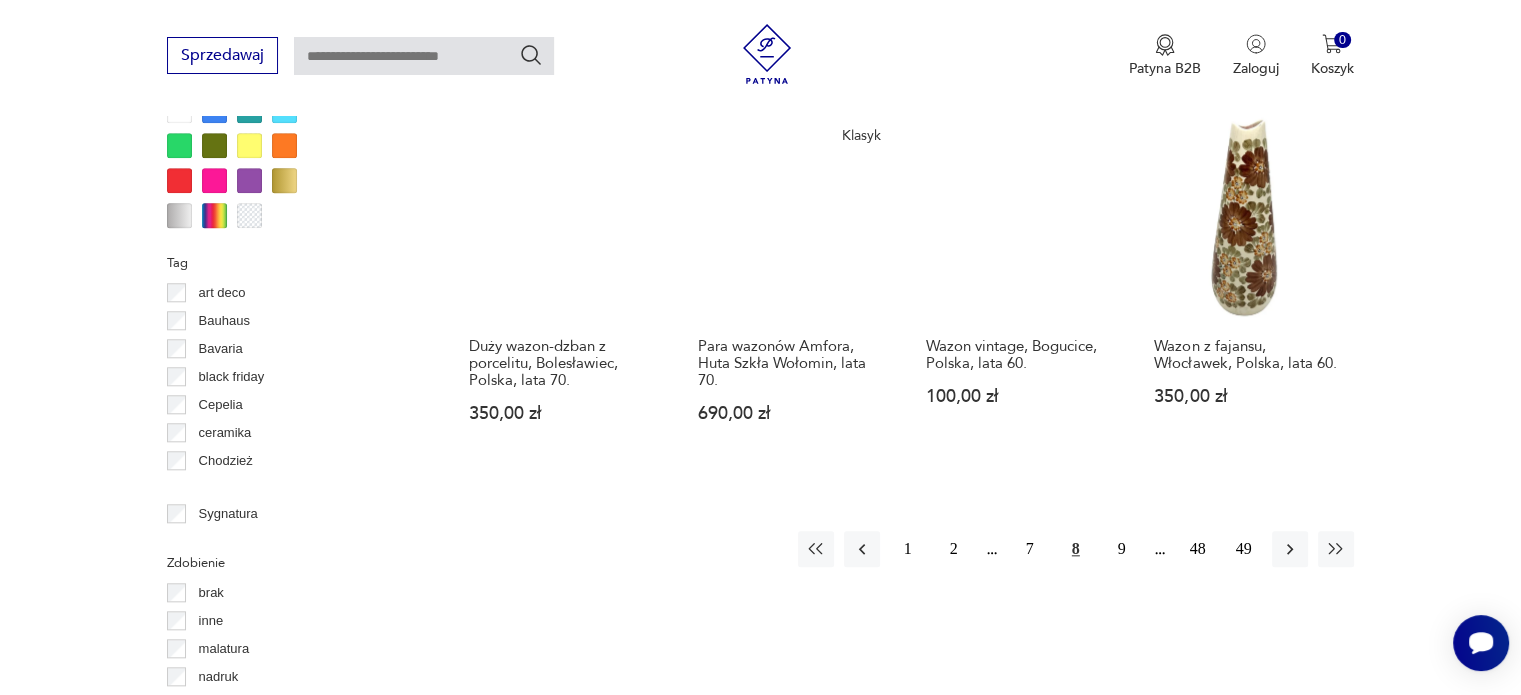scroll, scrollTop: 2030, scrollLeft: 0, axis: vertical 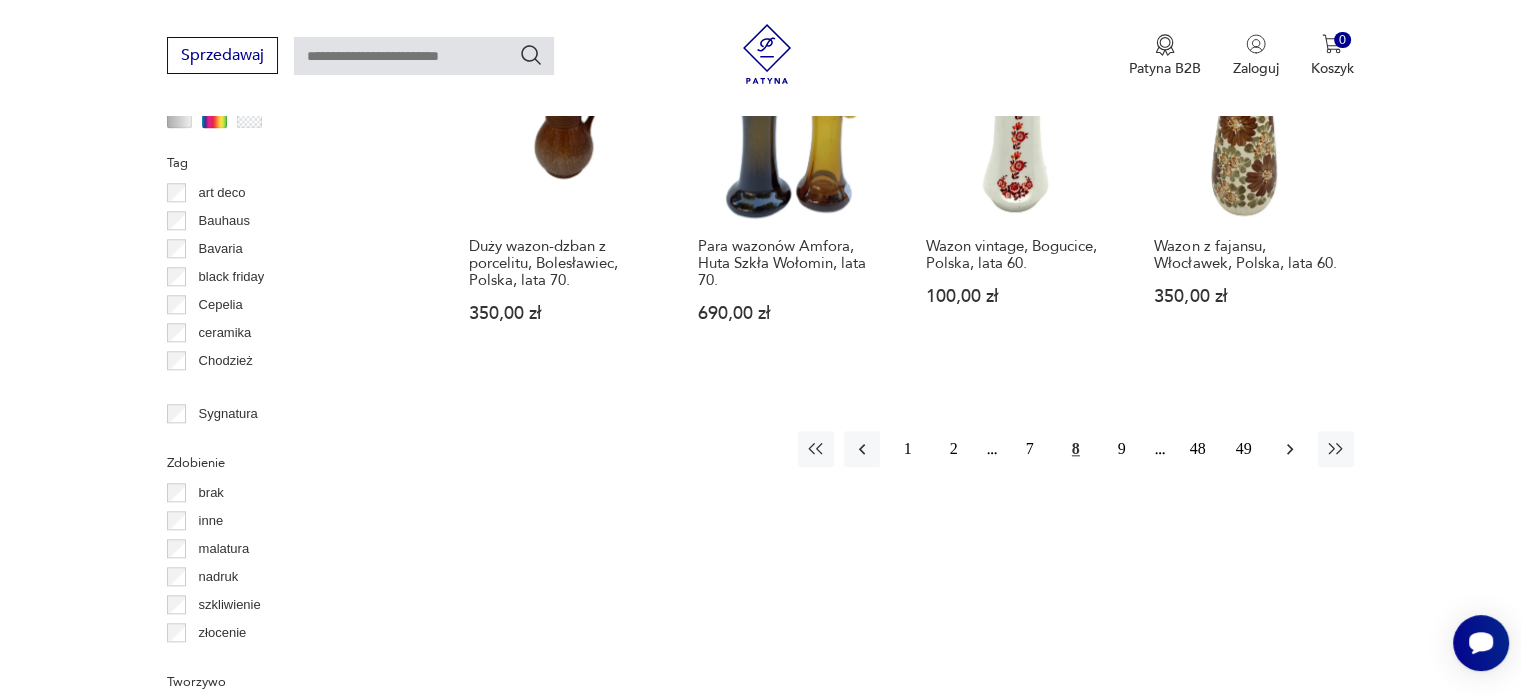 click at bounding box center [1290, 449] 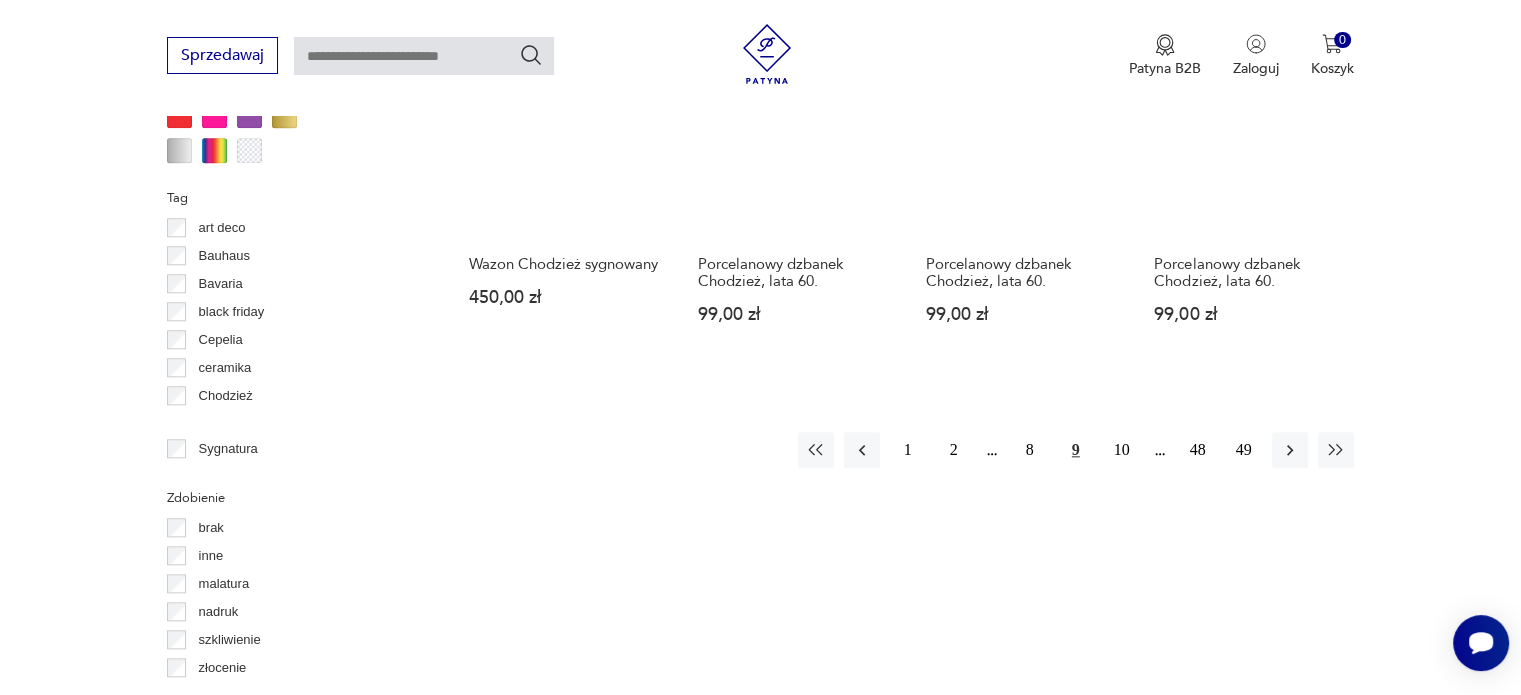 scroll, scrollTop: 2030, scrollLeft: 0, axis: vertical 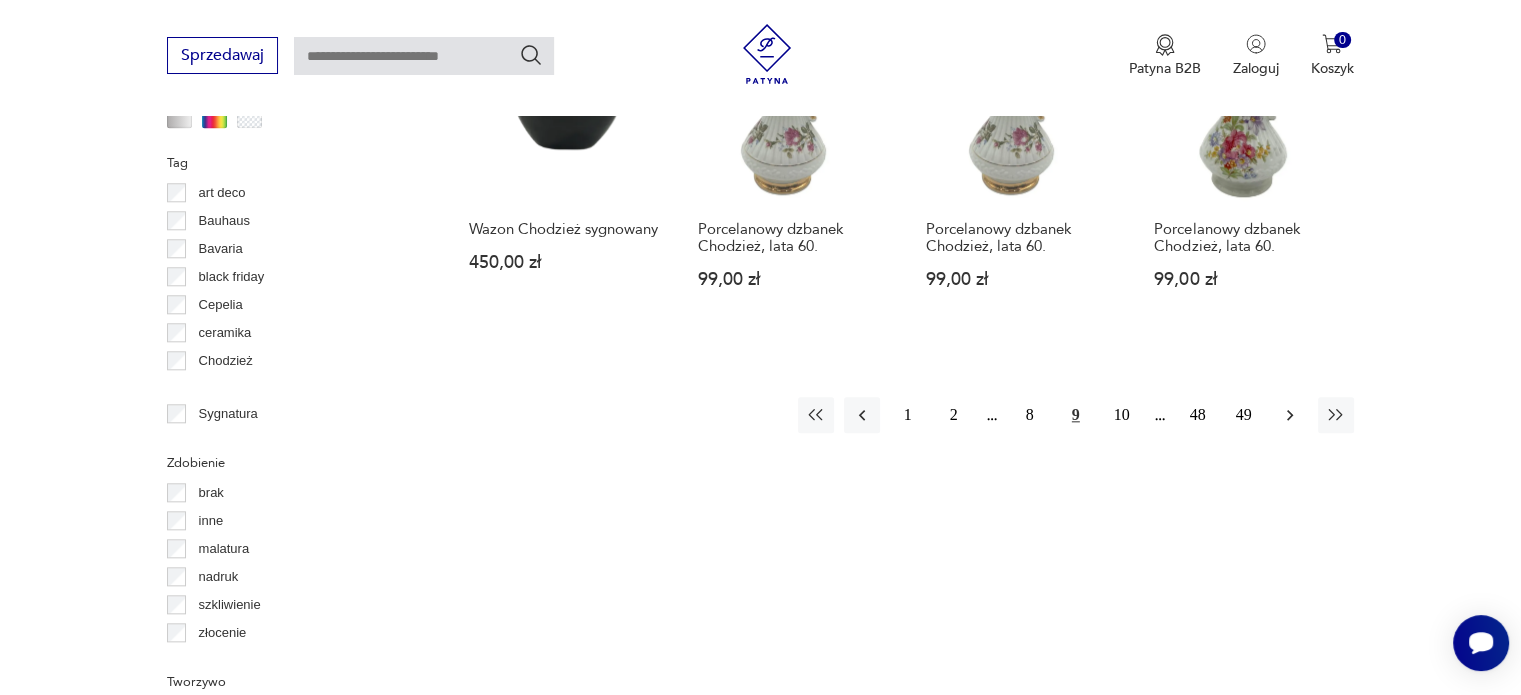 click at bounding box center [1290, 415] 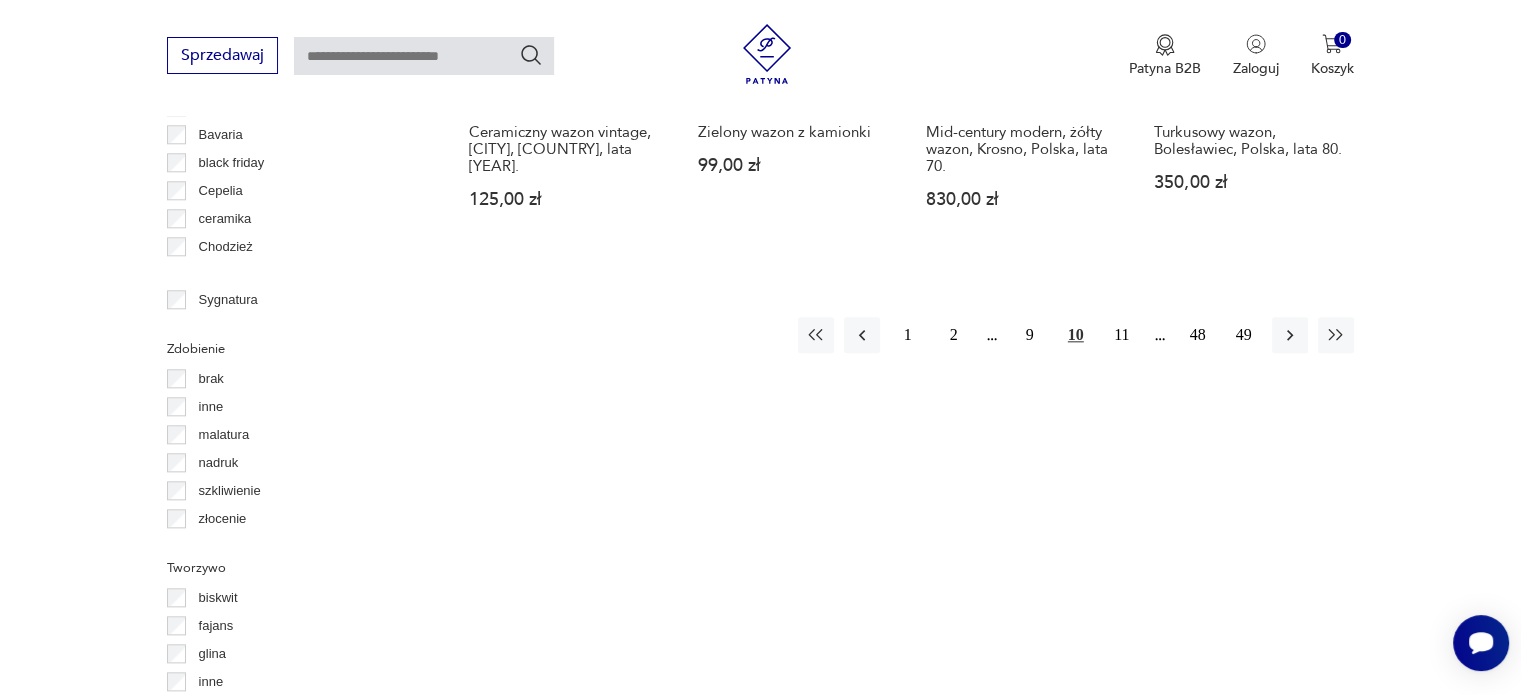 scroll, scrollTop: 2230, scrollLeft: 0, axis: vertical 